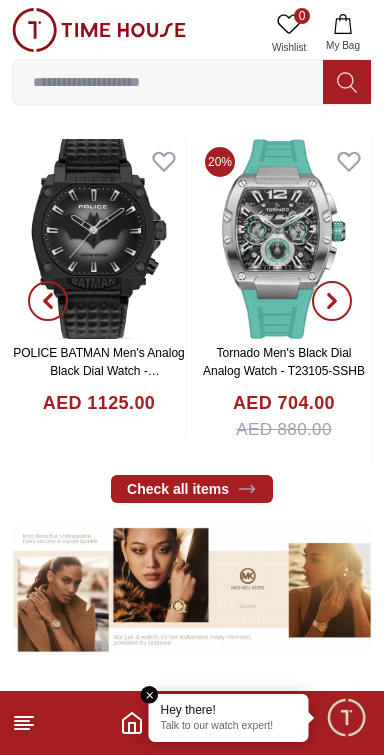 scroll, scrollTop: 409, scrollLeft: 0, axis: vertical 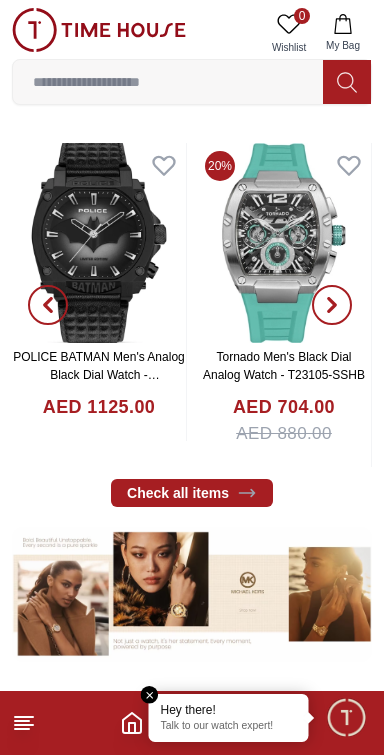 click on "My Bag" at bounding box center (343, 33) 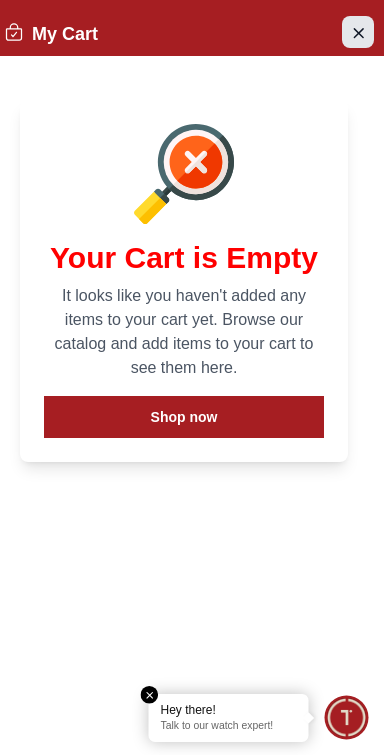 click 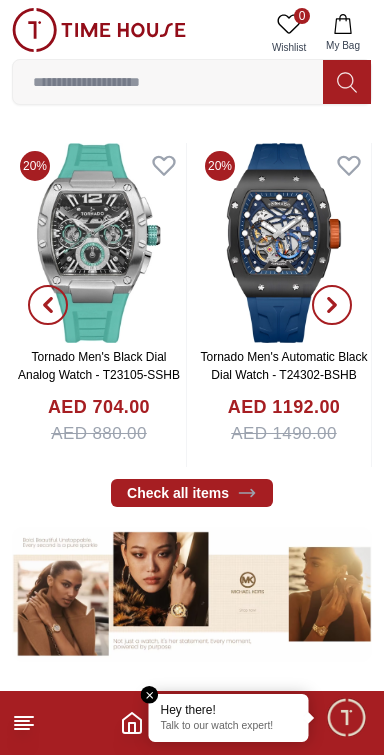 click at bounding box center (99, 30) 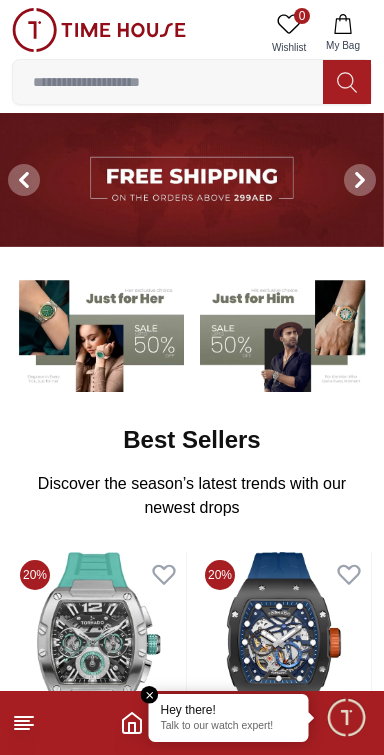 click 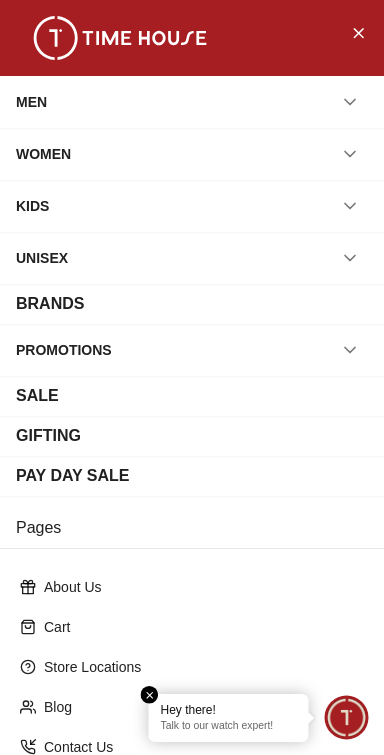 scroll, scrollTop: 217, scrollLeft: 0, axis: vertical 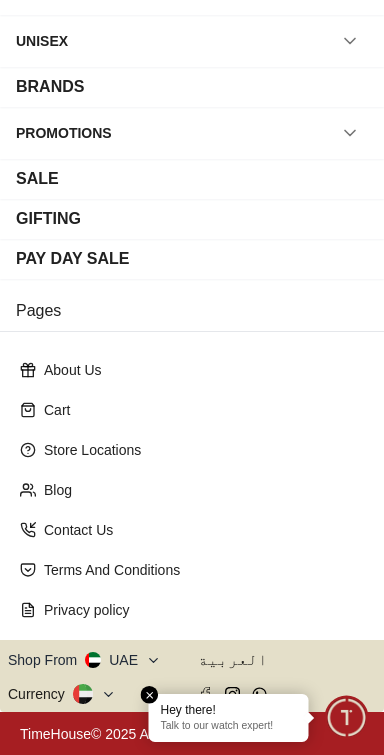 click 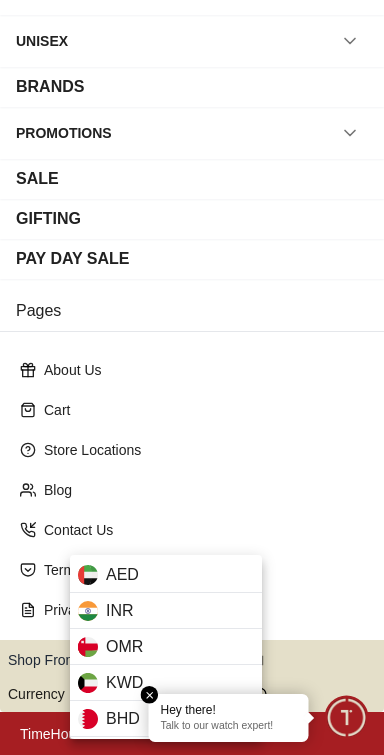click at bounding box center (192, 377) 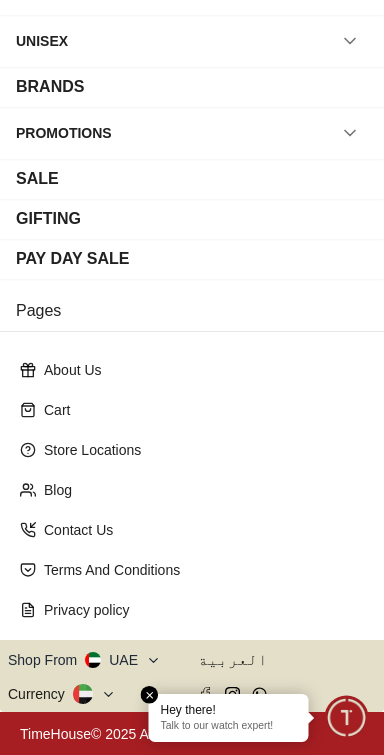 click 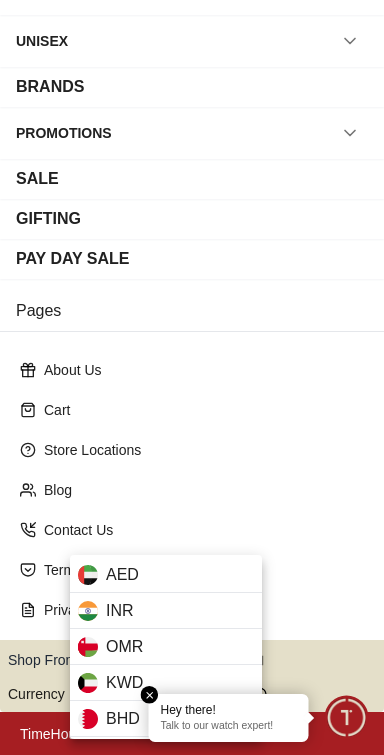 click at bounding box center [192, 377] 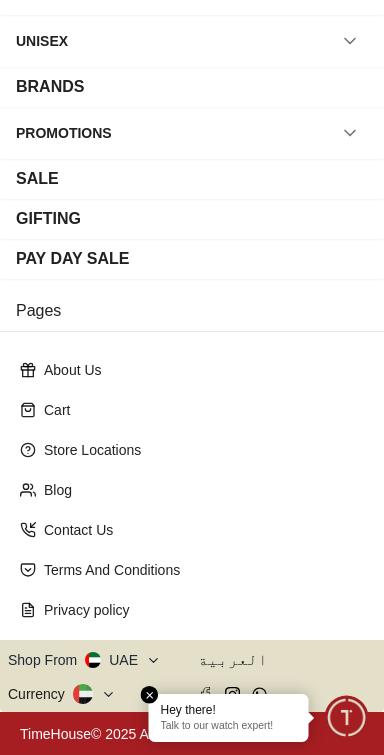 scroll, scrollTop: 216, scrollLeft: 0, axis: vertical 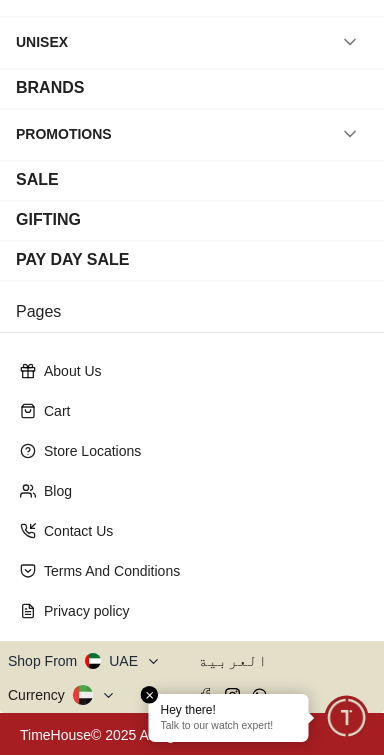 click at bounding box center (150, 695) 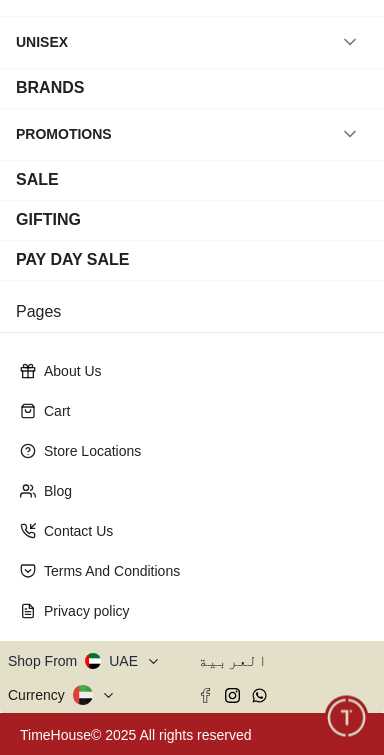 click 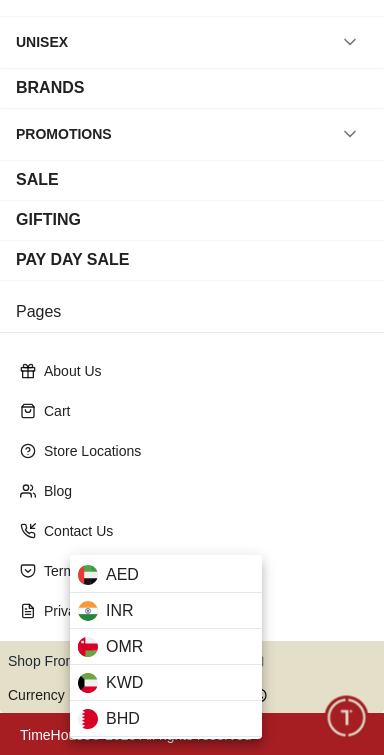 scroll, scrollTop: 217, scrollLeft: 0, axis: vertical 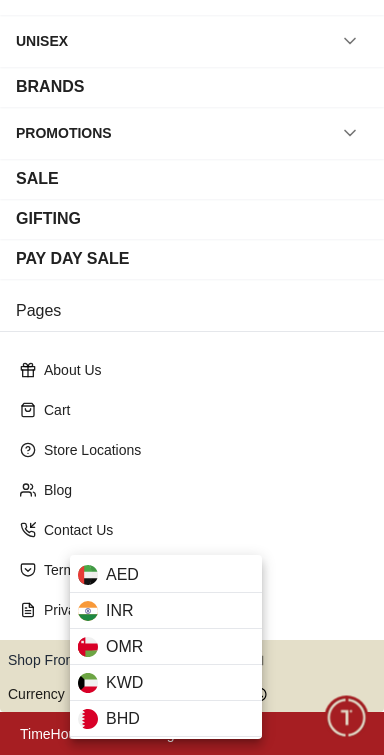 click at bounding box center [192, 377] 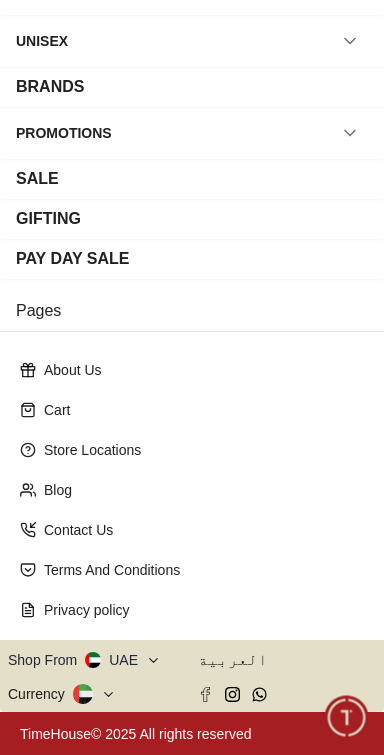 scroll, scrollTop: 0, scrollLeft: 0, axis: both 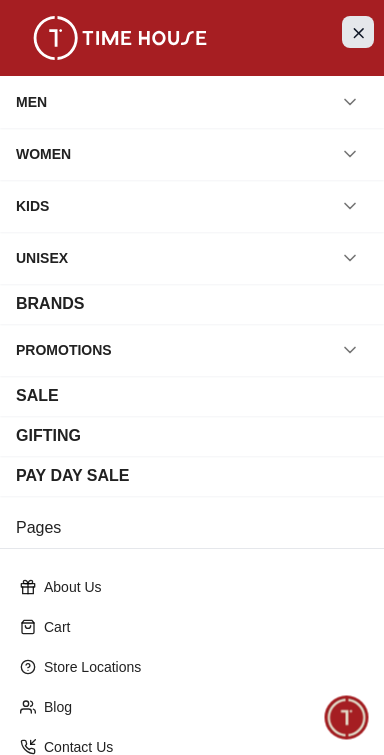 click 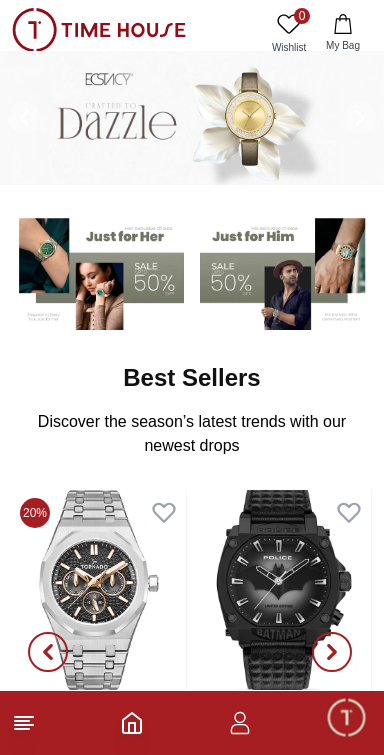 scroll, scrollTop: 0, scrollLeft: 0, axis: both 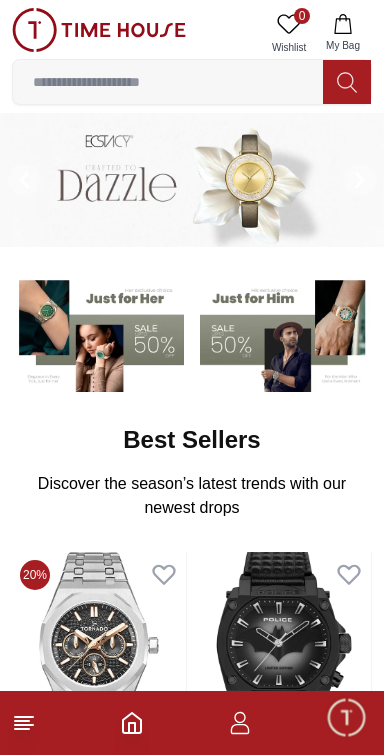 click at bounding box center [286, 333] 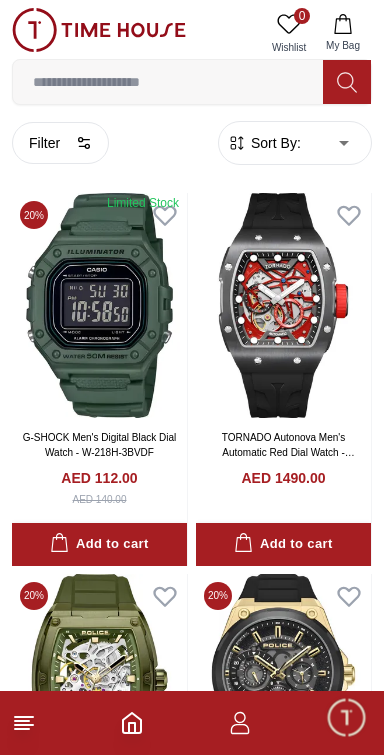 scroll, scrollTop: 11, scrollLeft: 0, axis: vertical 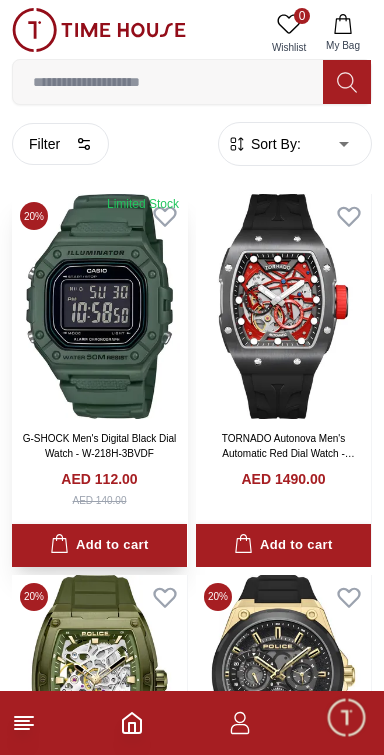 click on "G-SHOCK Men's Digital Black Dial Watch - W-218H-3BVDF" at bounding box center [100, 446] 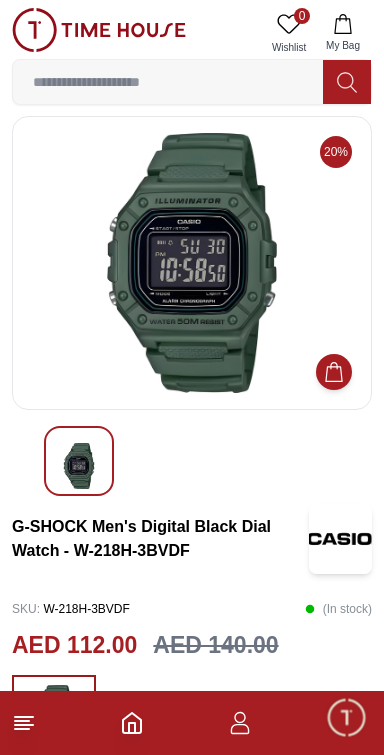 scroll, scrollTop: 10, scrollLeft: 0, axis: vertical 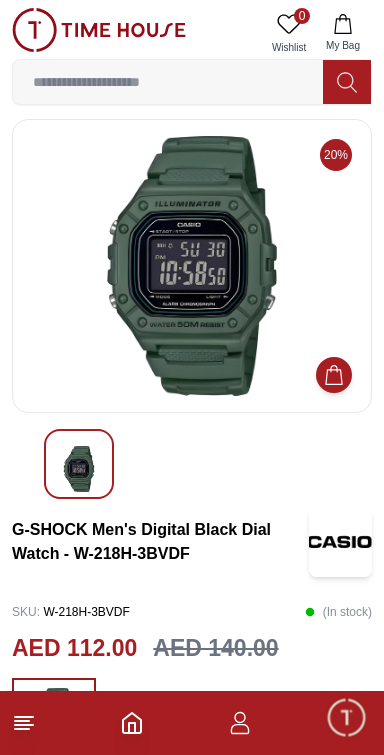 click at bounding box center (192, 266) 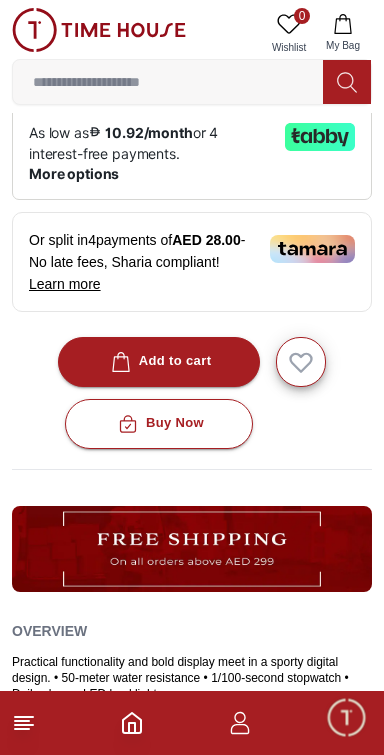 scroll, scrollTop: 679, scrollLeft: 0, axis: vertical 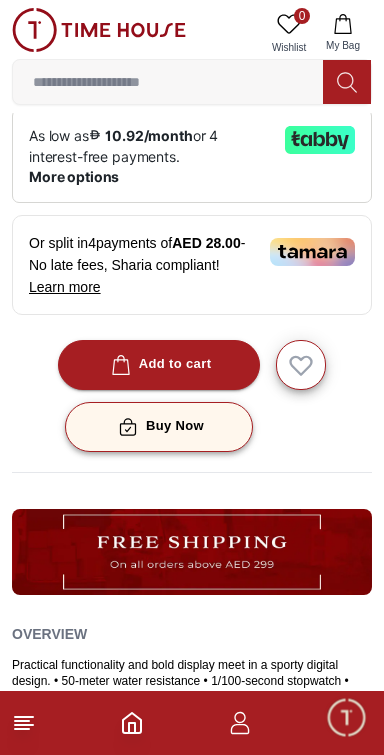 click on "Buy Now" at bounding box center [159, 426] 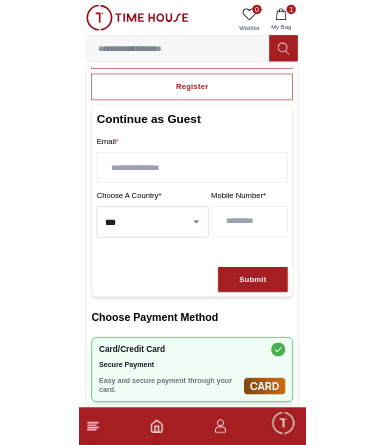 scroll, scrollTop: 196, scrollLeft: 0, axis: vertical 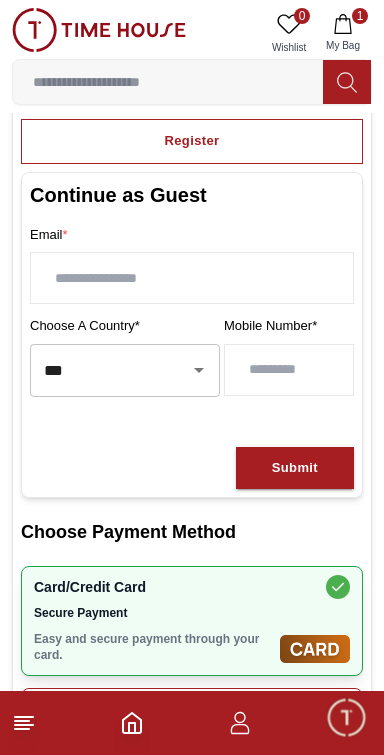 click at bounding box center [185, 370] 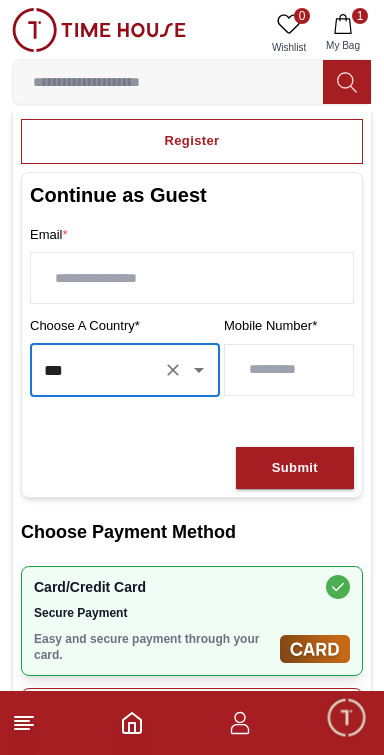 click on "***" at bounding box center [97, 370] 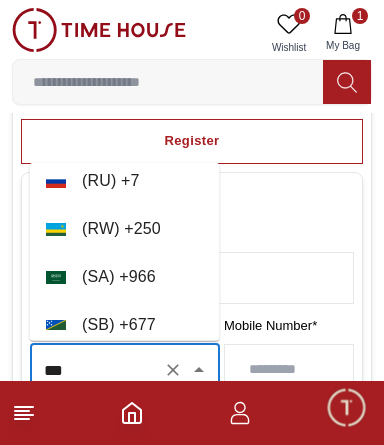 scroll, scrollTop: 9085, scrollLeft: 0, axis: vertical 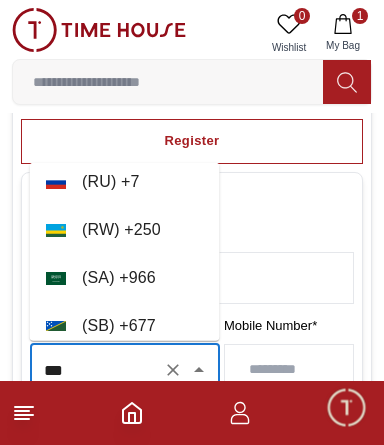 click on "( SA ) + 966" at bounding box center [125, 278] 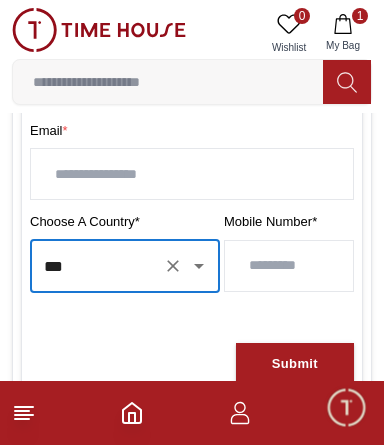 scroll, scrollTop: 306, scrollLeft: 0, axis: vertical 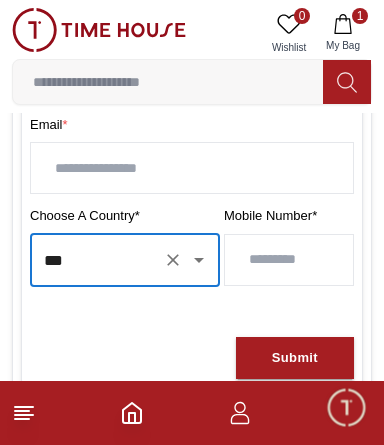 click at bounding box center [289, 260] 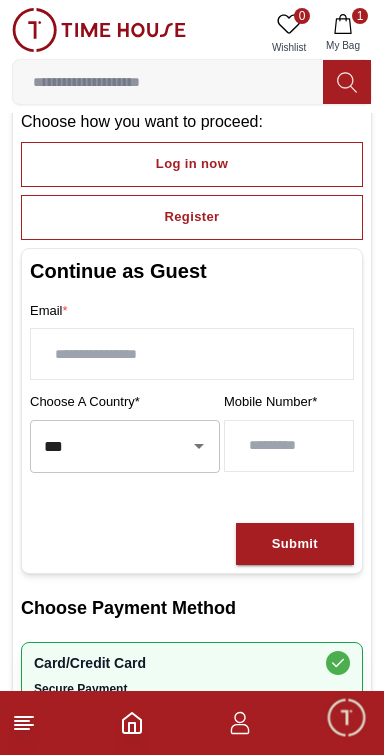 scroll, scrollTop: 0, scrollLeft: 0, axis: both 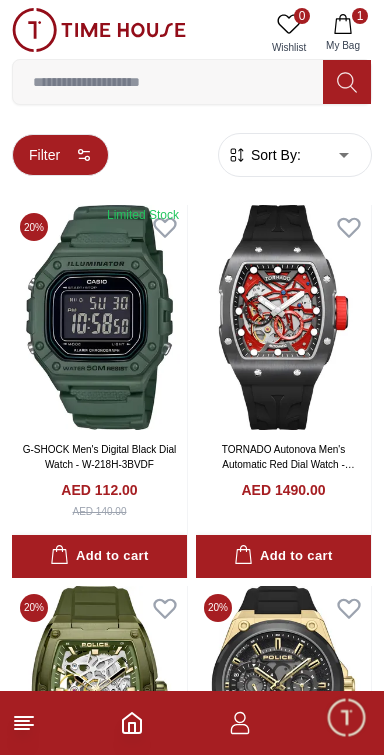 click on "Filter" at bounding box center [60, 155] 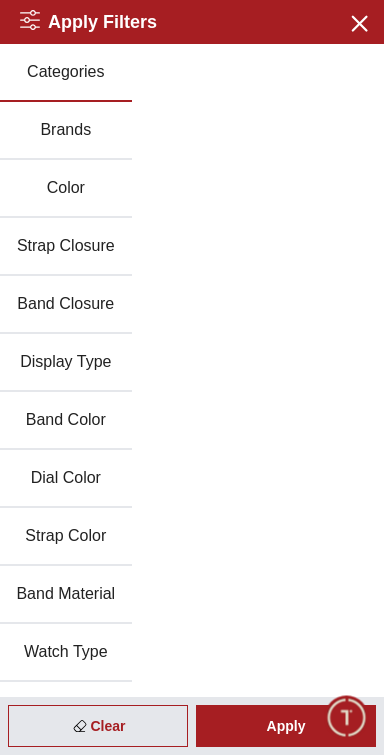 click on "Brands" at bounding box center [66, 131] 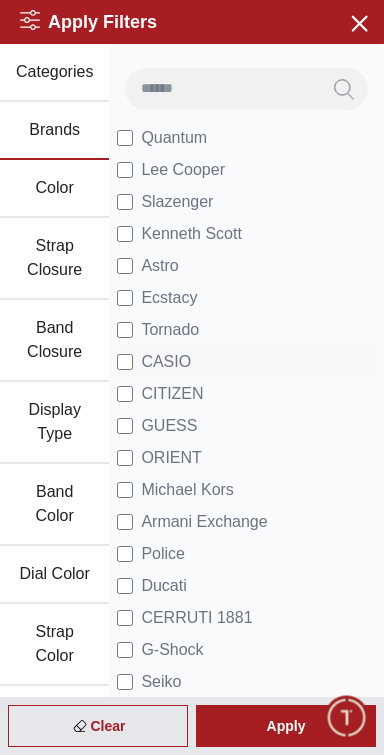 click on "CASIO" at bounding box center (166, 362) 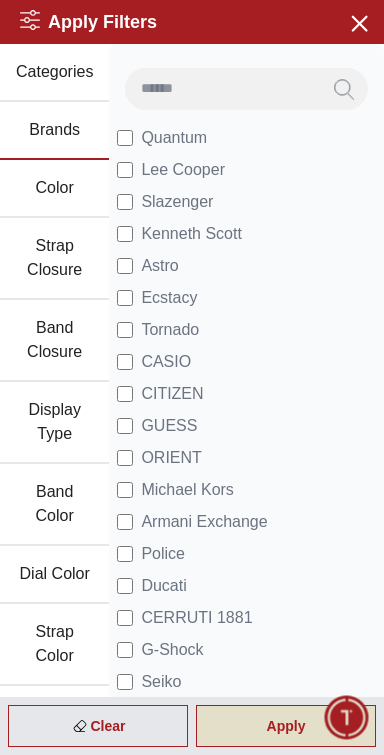 click on "Apply" at bounding box center (286, 726) 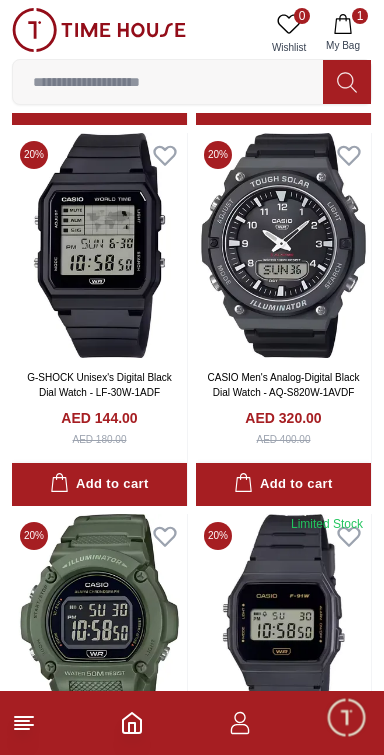 scroll, scrollTop: 0, scrollLeft: 0, axis: both 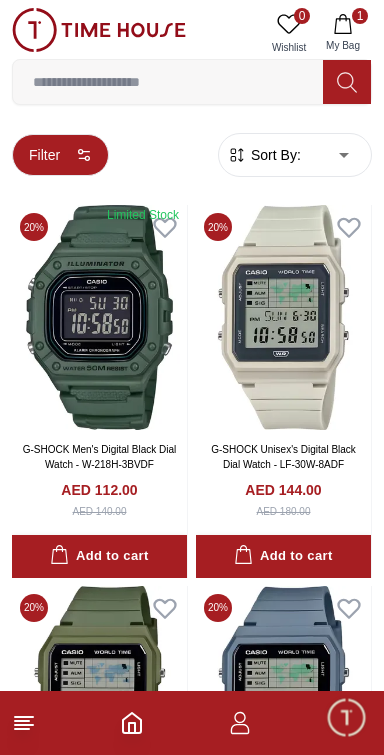 click on "Filter" at bounding box center [60, 155] 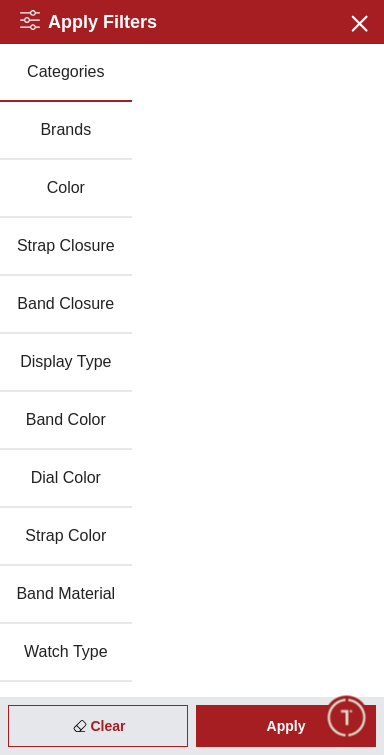click on "Brands" at bounding box center (66, 131) 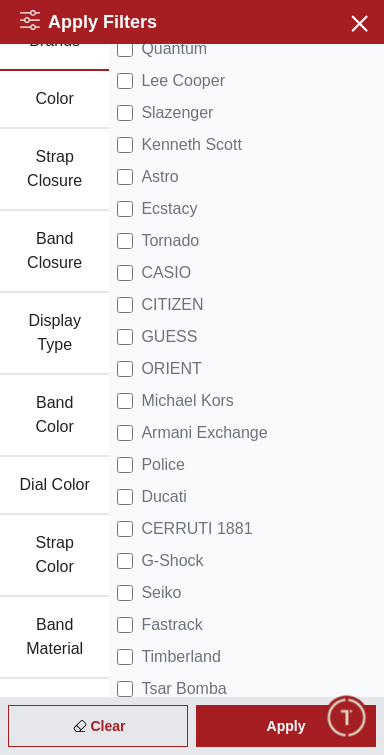 scroll, scrollTop: 116, scrollLeft: 0, axis: vertical 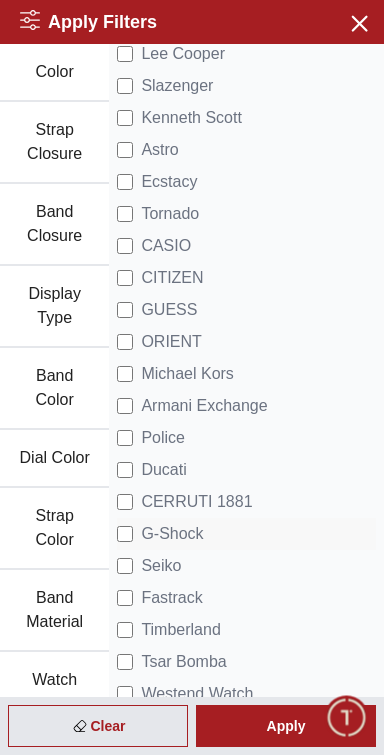 click on "G-Shock" at bounding box center [172, 534] 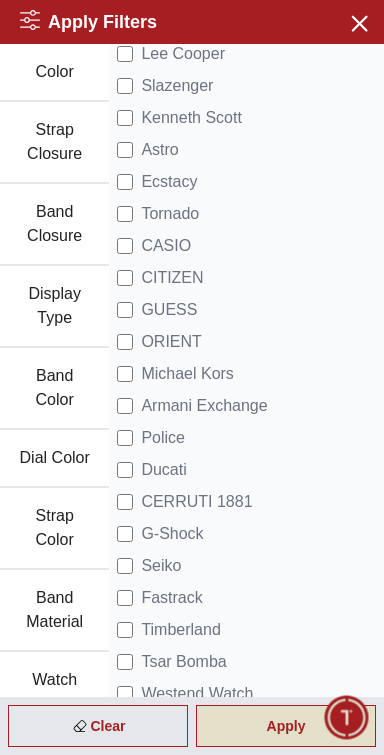 click on "Apply" at bounding box center (286, 726) 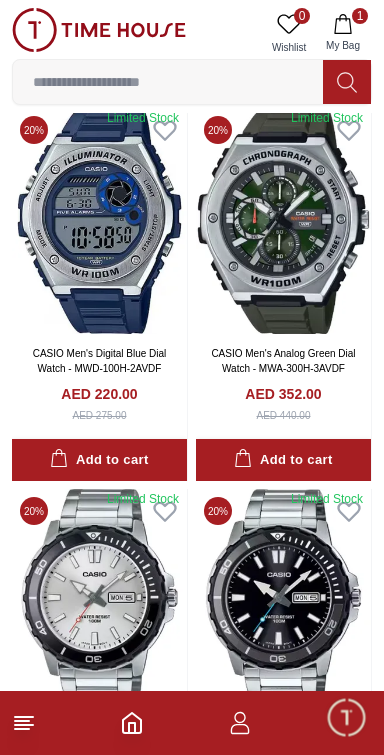 scroll, scrollTop: 2383, scrollLeft: 0, axis: vertical 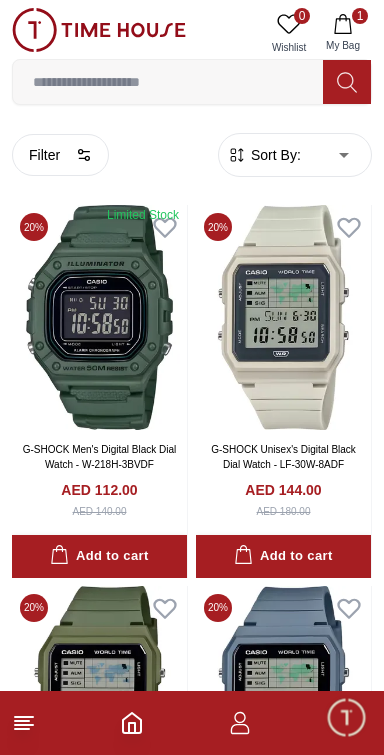 click on "Sort By:" at bounding box center [274, 155] 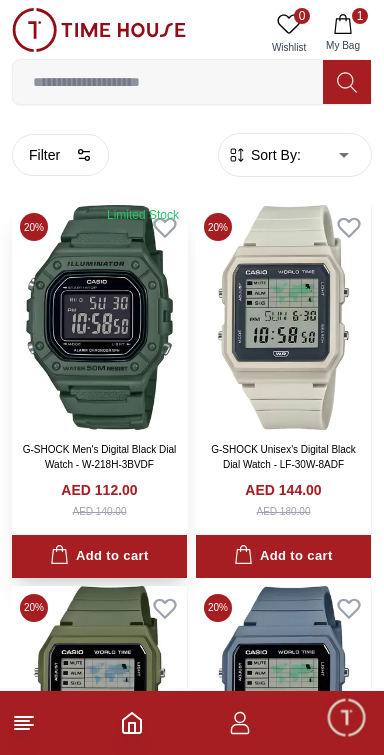 click at bounding box center (99, 317) 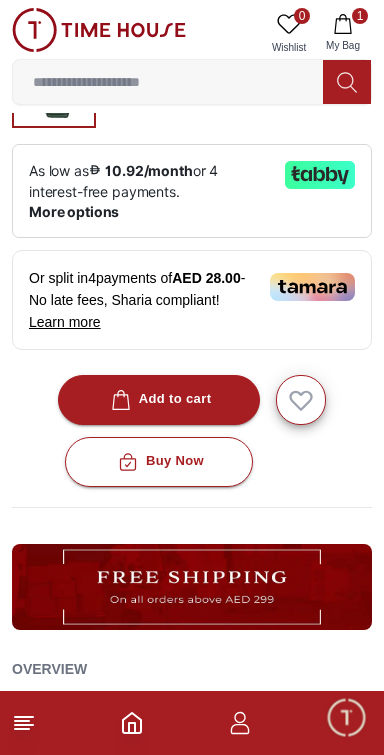 scroll, scrollTop: 653, scrollLeft: 0, axis: vertical 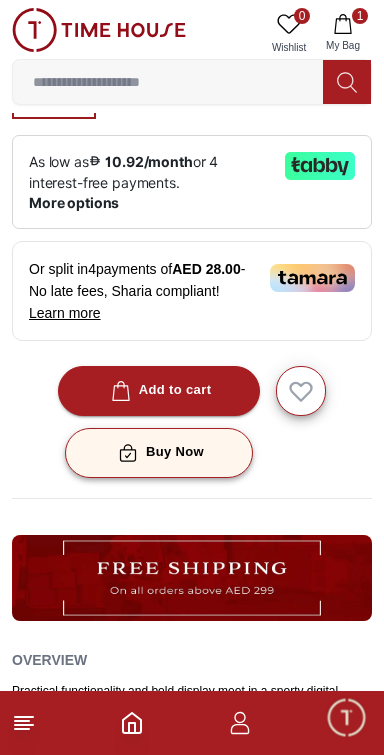 click on "Buy Now" at bounding box center (159, 453) 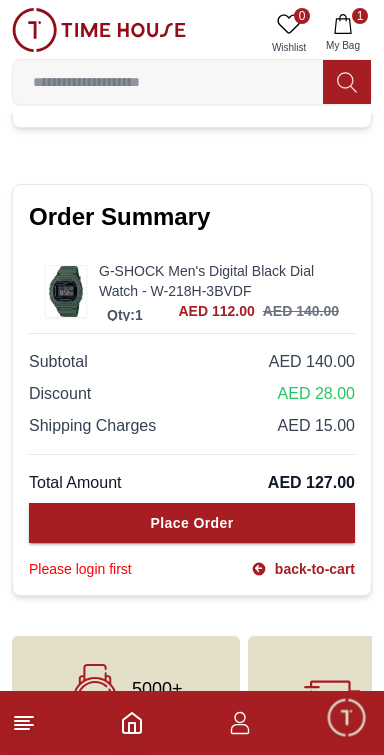 scroll, scrollTop: 1186, scrollLeft: 0, axis: vertical 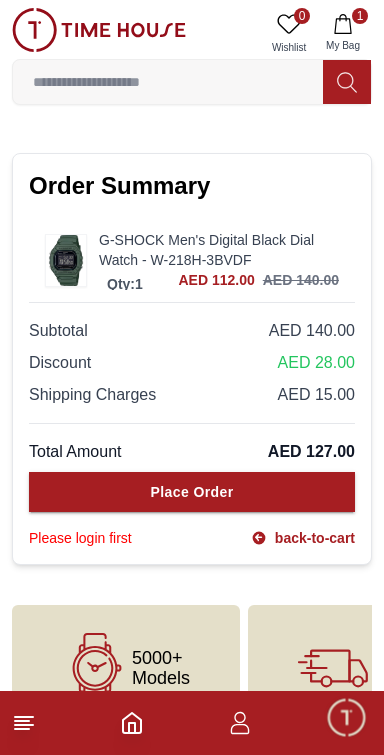 click on "Order Summary G-SHOCK Men's Digital Black Dial Watch - W-218H-3BVDF Qty:  1 AED 112.00 AED 140.00     Subtotal AED 140.00    Discount   AED 28.00 Shipping Charges AED 15.00 Total Amount AED 127.00 Place Order Please login first back-to-cart" at bounding box center (192, 359) 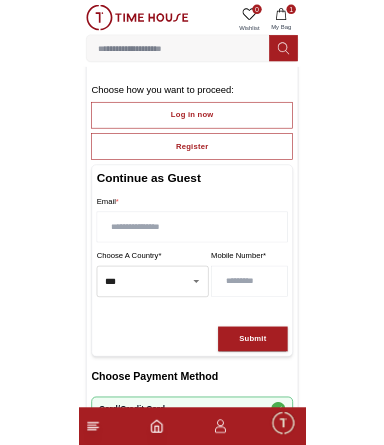 scroll, scrollTop: 97, scrollLeft: 0, axis: vertical 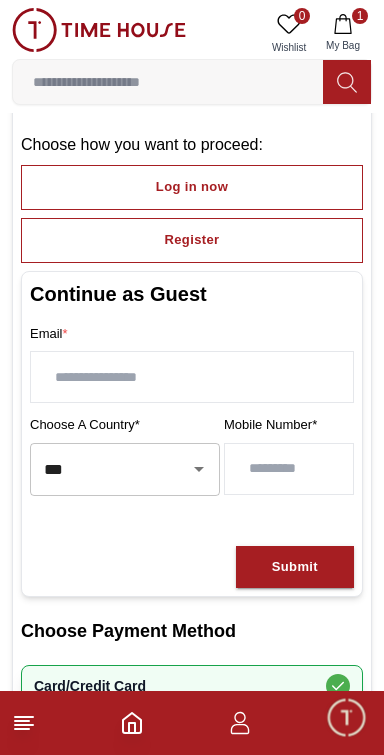 click at bounding box center [192, 377] 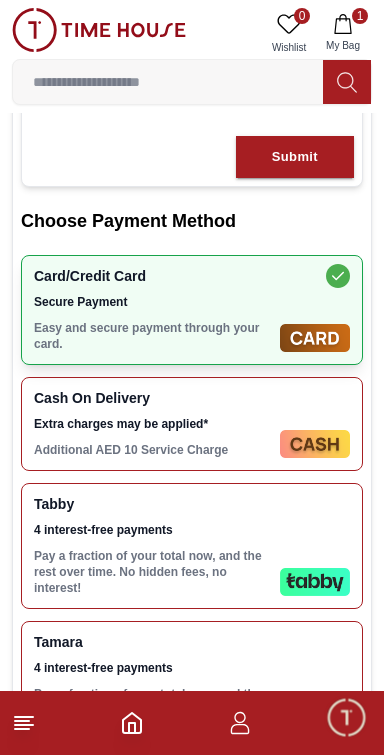 scroll, scrollTop: 506, scrollLeft: 0, axis: vertical 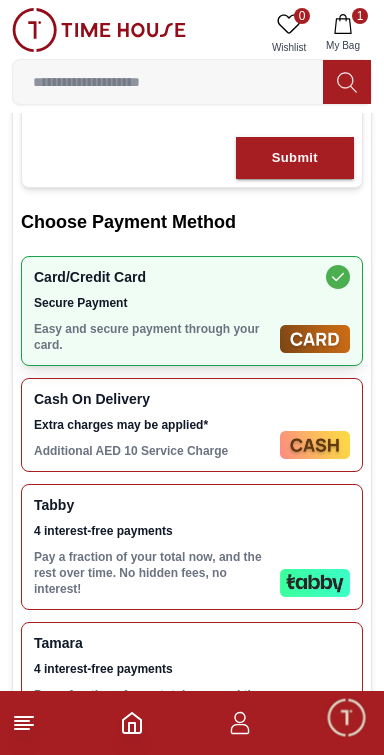 click on "Card/Credit Card Secure Payment Easy and secure payment through your card." at bounding box center [192, 311] 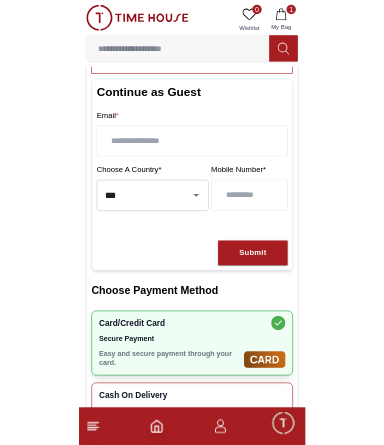 scroll, scrollTop: 221, scrollLeft: 0, axis: vertical 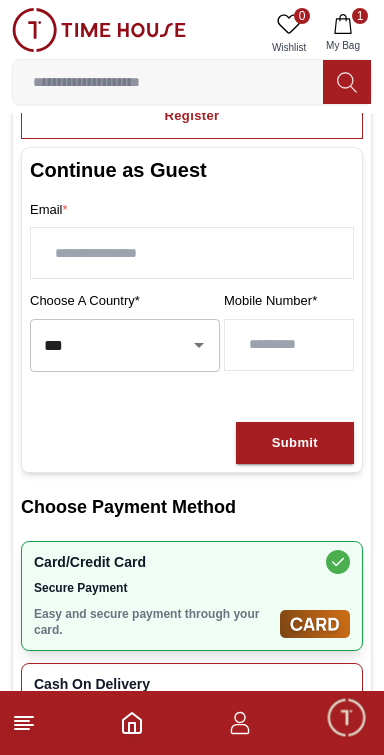 click at bounding box center [192, 253] 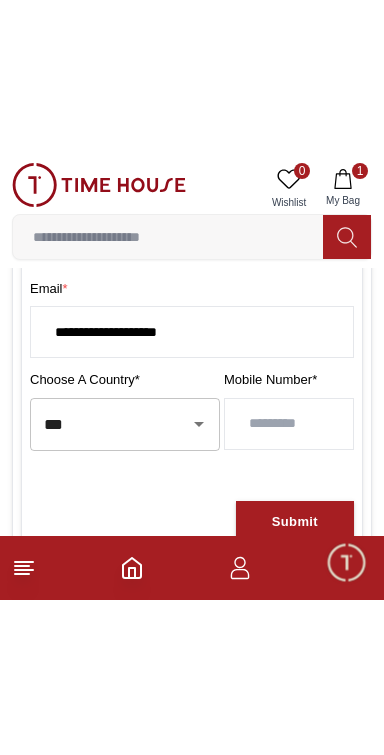 scroll, scrollTop: 305, scrollLeft: 0, axis: vertical 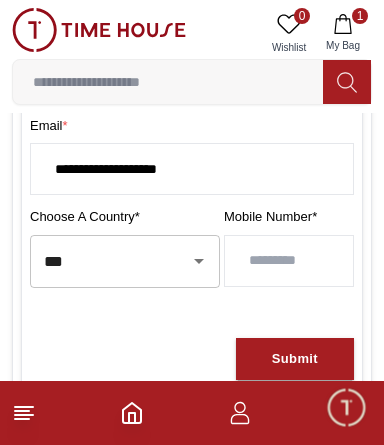 type on "**********" 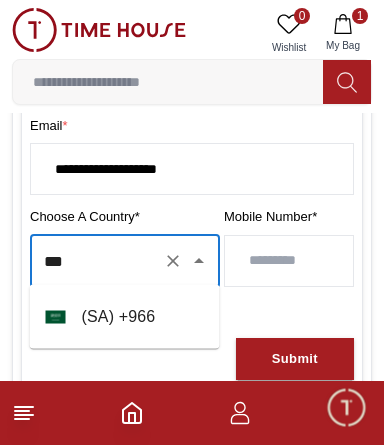click on "( SA ) + 966" at bounding box center (125, 317) 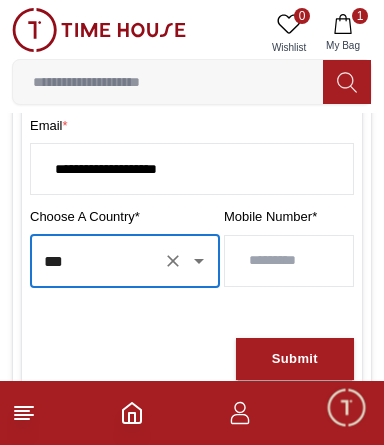 type on "***" 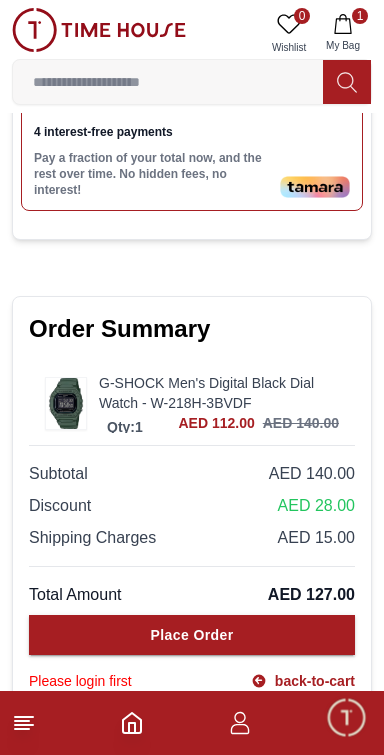 scroll, scrollTop: 1064, scrollLeft: 0, axis: vertical 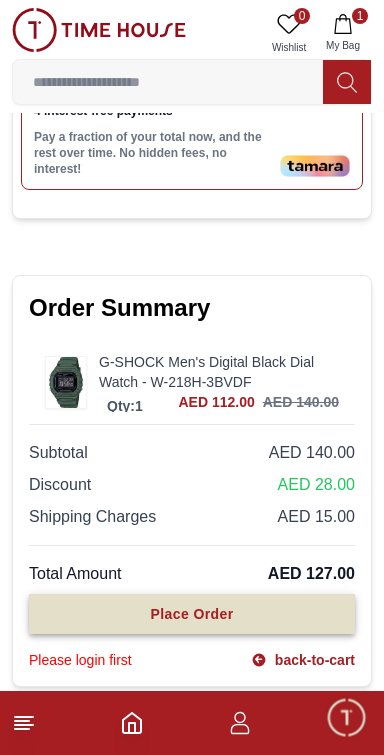 type on "*********" 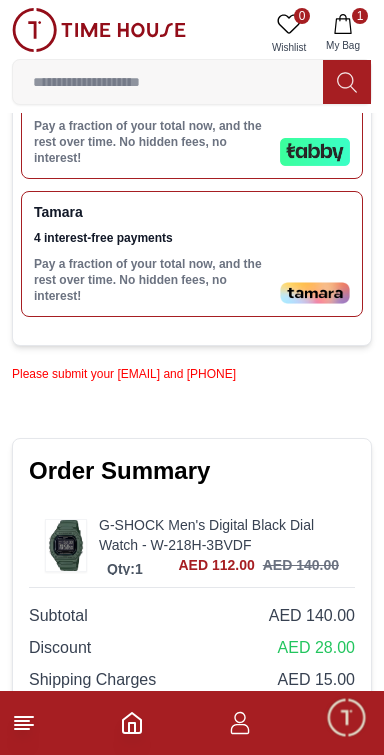 scroll, scrollTop: 1222, scrollLeft: 0, axis: vertical 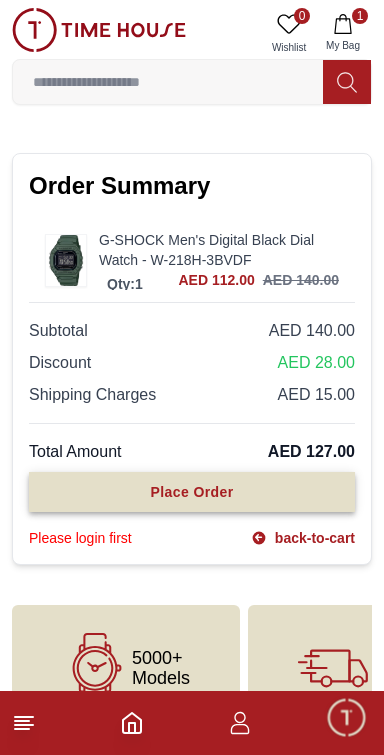 click on "Place Order" at bounding box center [192, 492] 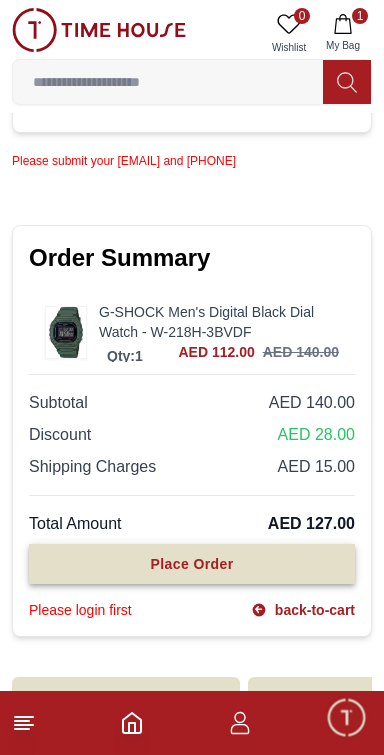scroll, scrollTop: 1154, scrollLeft: 0, axis: vertical 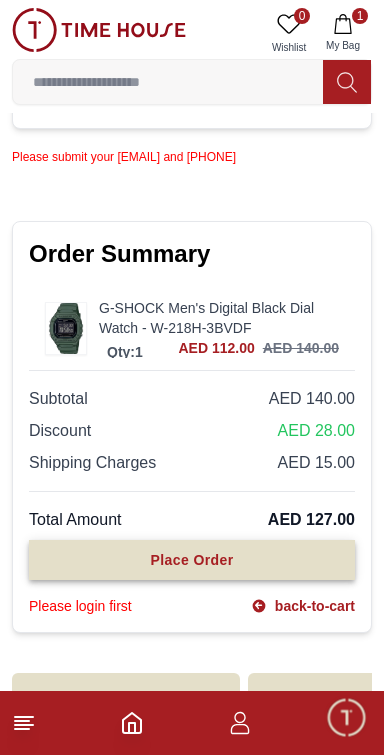 click on "Place Order" at bounding box center (192, 560) 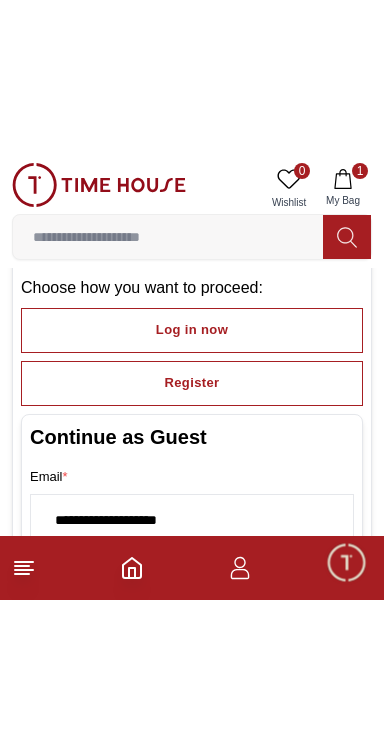 scroll, scrollTop: 117, scrollLeft: 0, axis: vertical 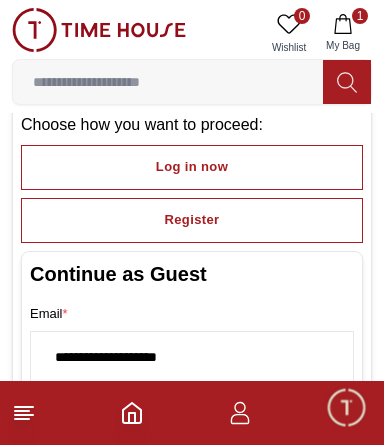 click on "**********" at bounding box center (192, 357) 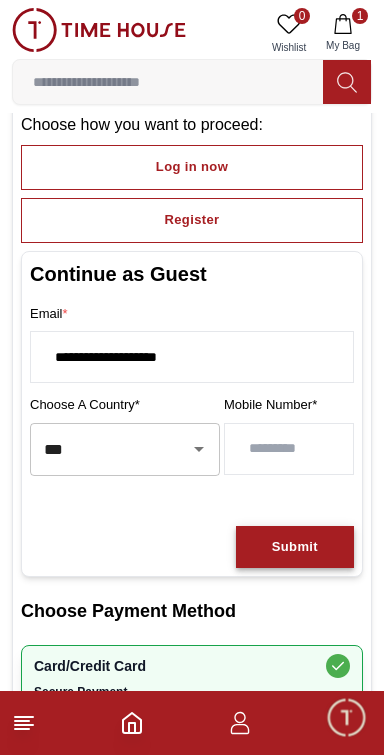click on "Submit" at bounding box center [295, 547] 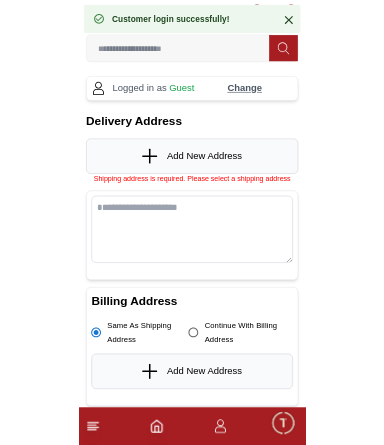 scroll, scrollTop: 0, scrollLeft: 0, axis: both 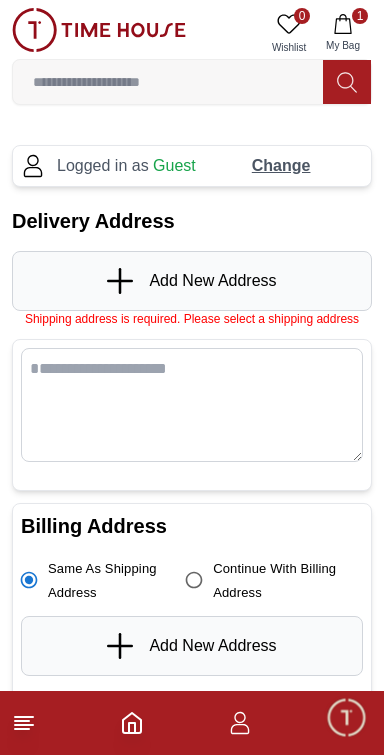 click on "Add New Address" at bounding box center [192, 281] 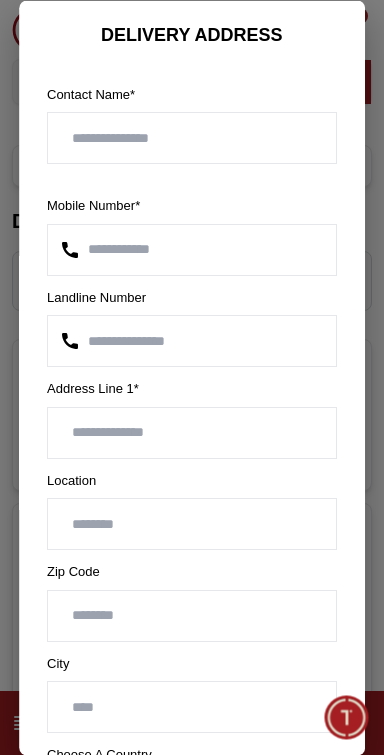 click on "**********" at bounding box center [192, 249] 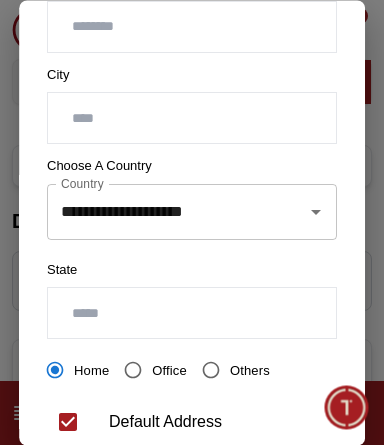 scroll, scrollTop: 577, scrollLeft: 0, axis: vertical 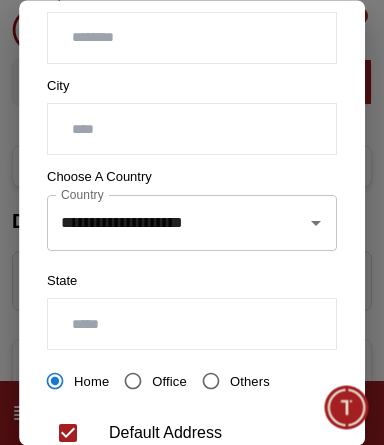 click 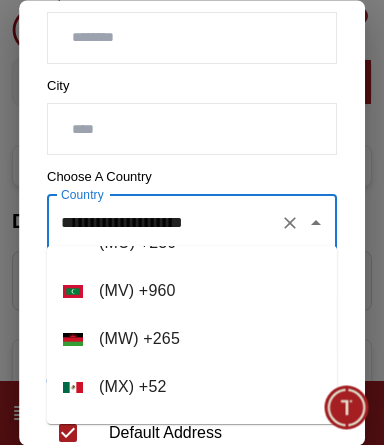 scroll, scrollTop: 8009, scrollLeft: 0, axis: vertical 